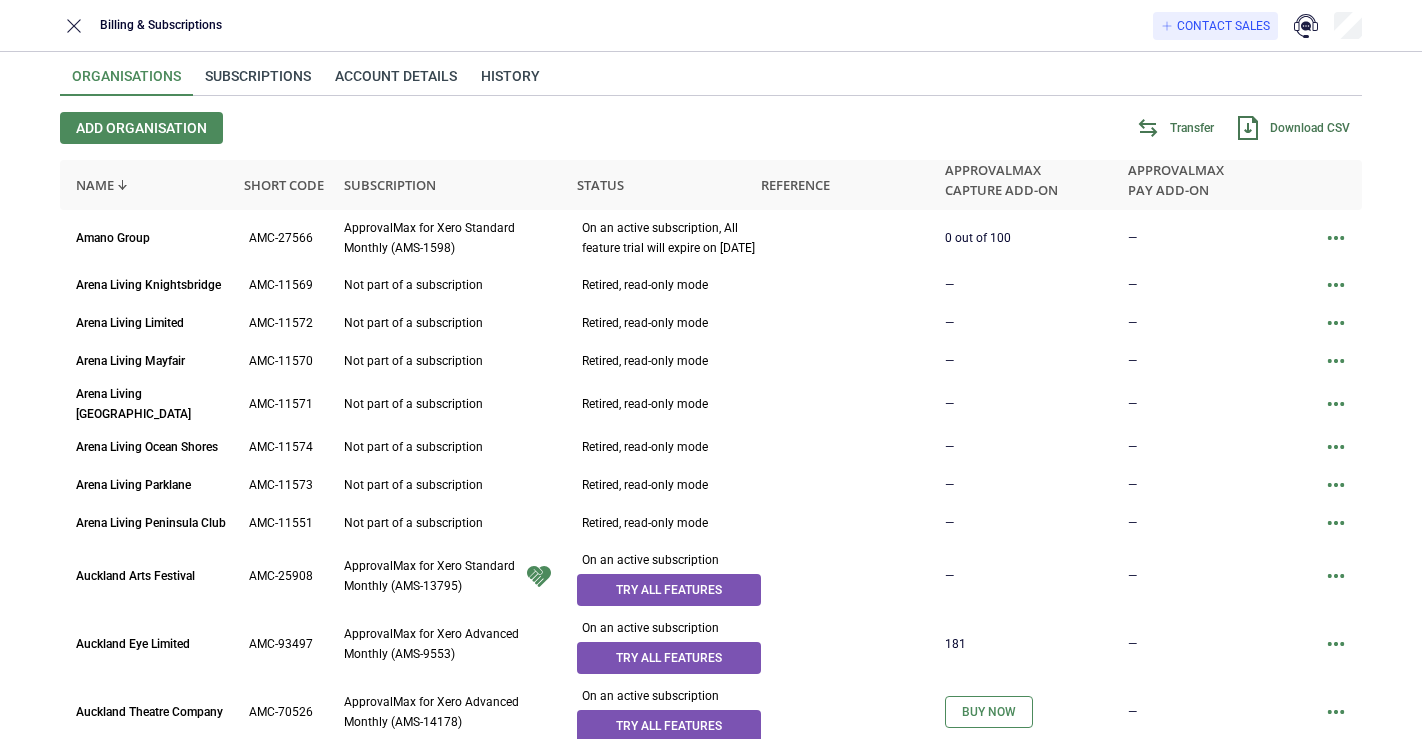 scroll, scrollTop: 0, scrollLeft: 0, axis: both 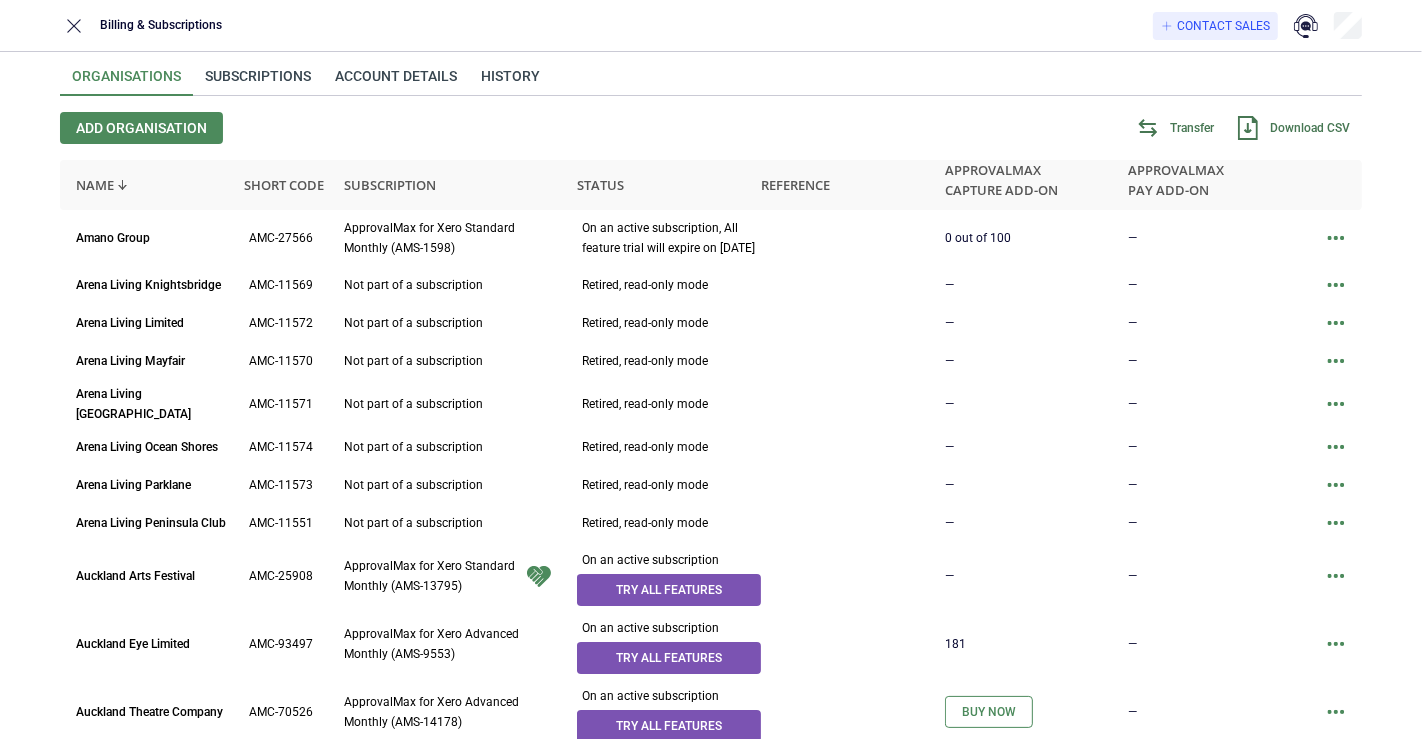 click on "Subscriptions" at bounding box center (258, 82) 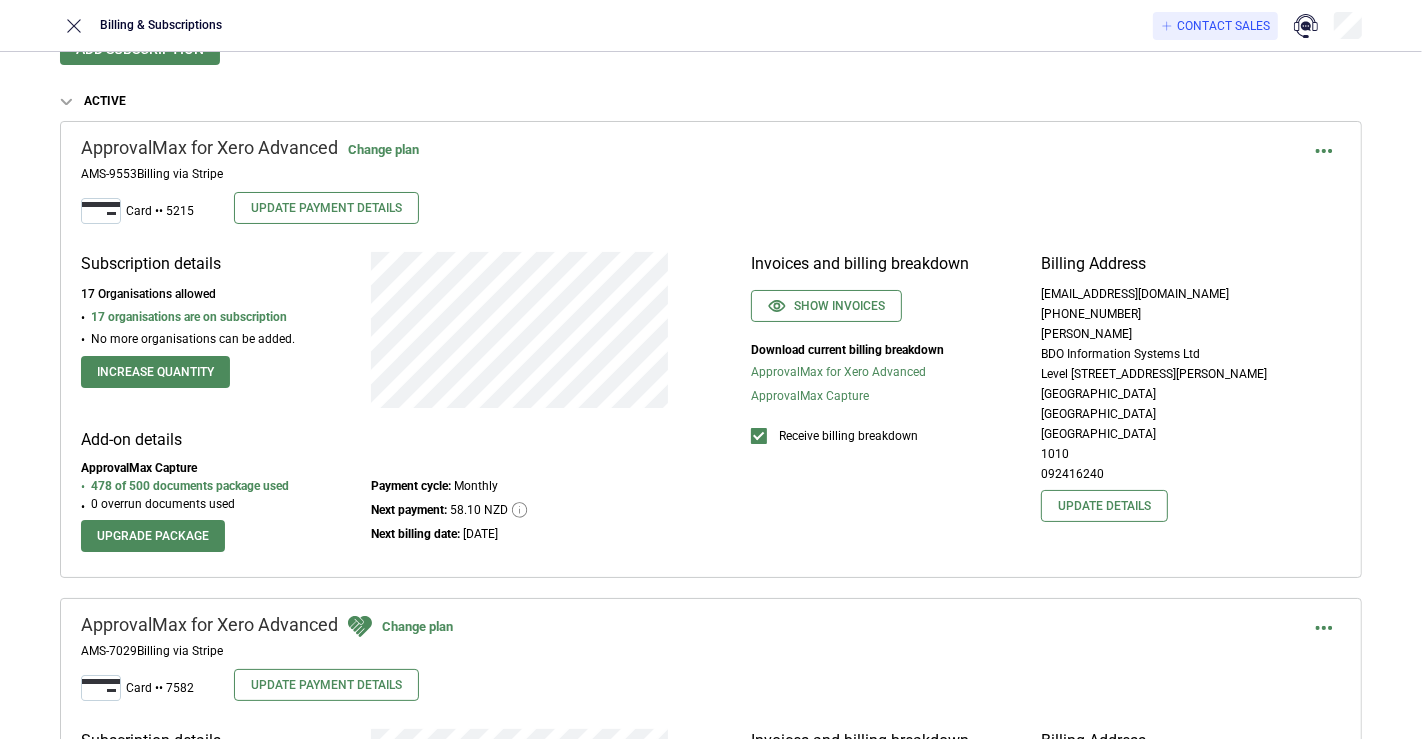 scroll, scrollTop: 80, scrollLeft: 0, axis: vertical 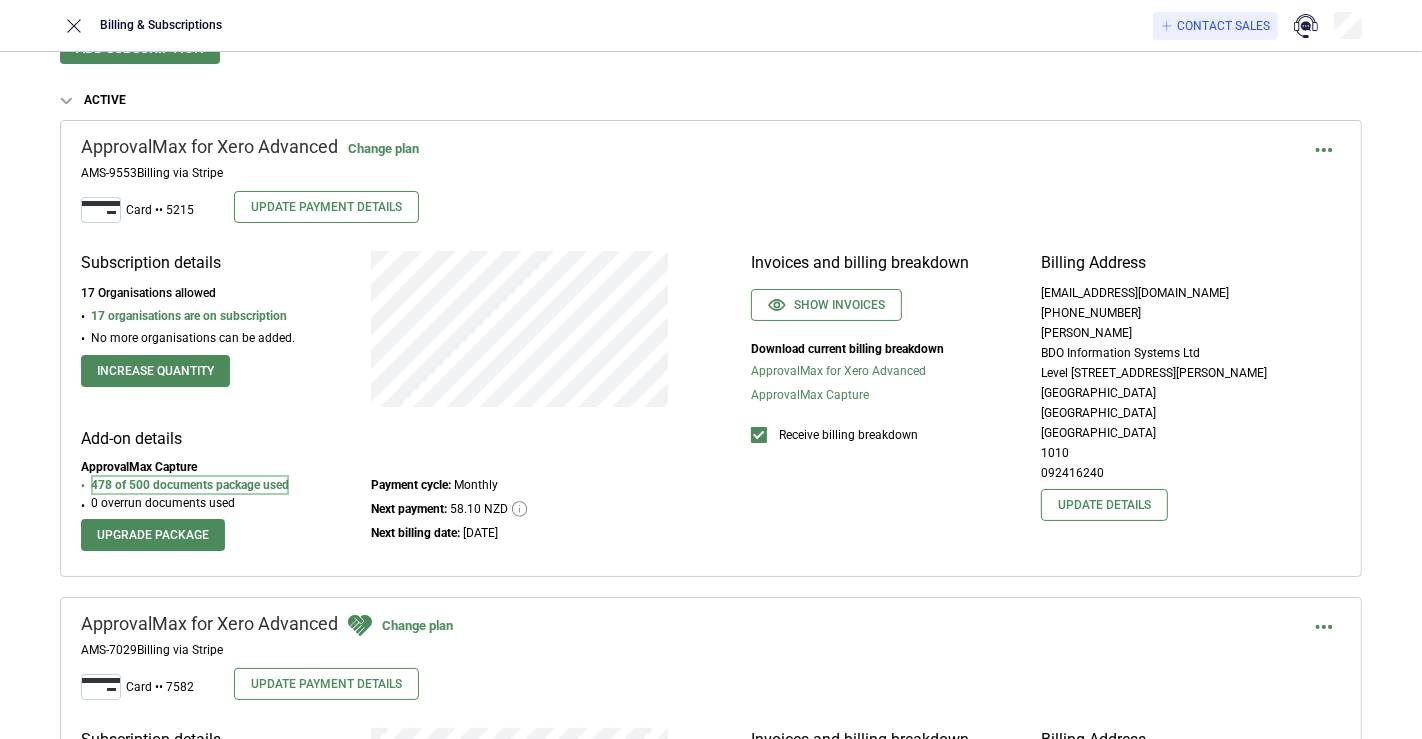 click on "478 of 500 documents package used" at bounding box center [190, 485] 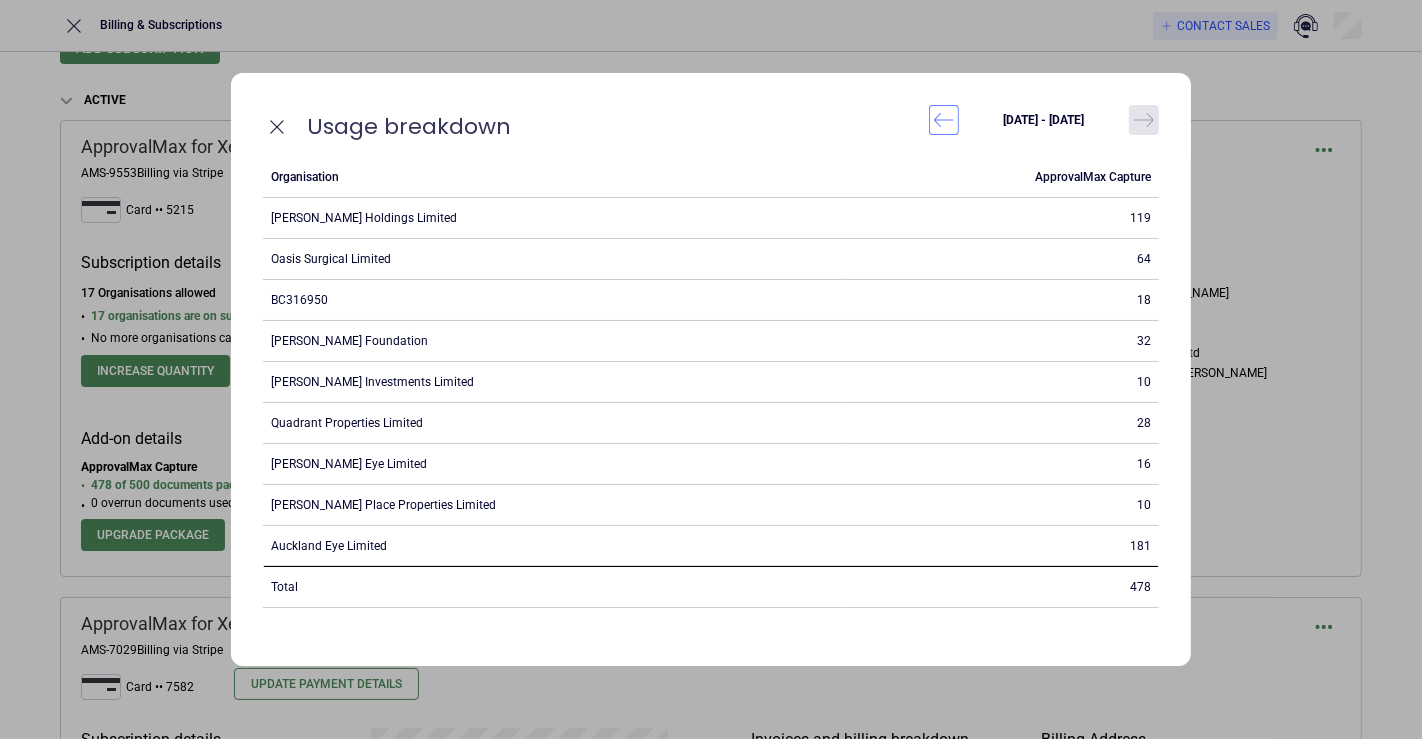 click on "64" at bounding box center [1000, 259] 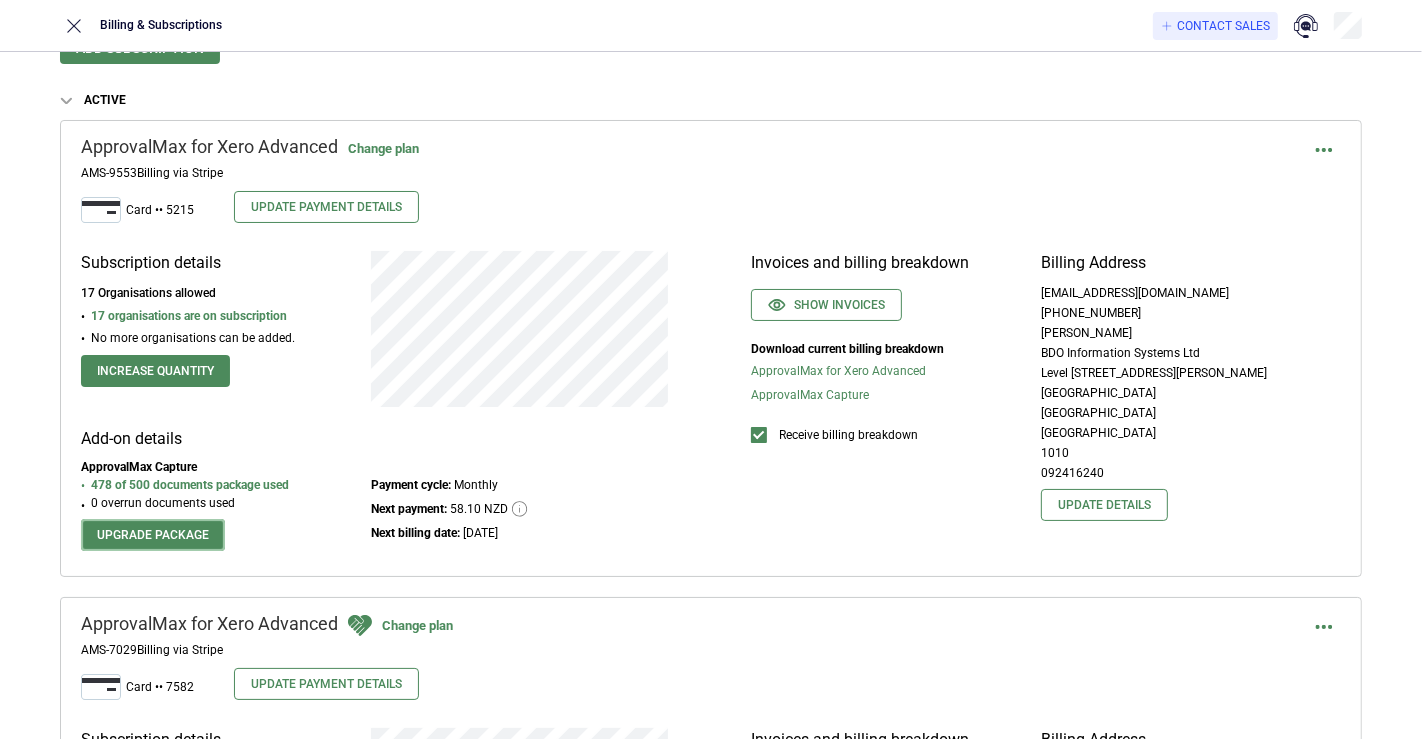 click on "Upgrade package" at bounding box center (153, 535) 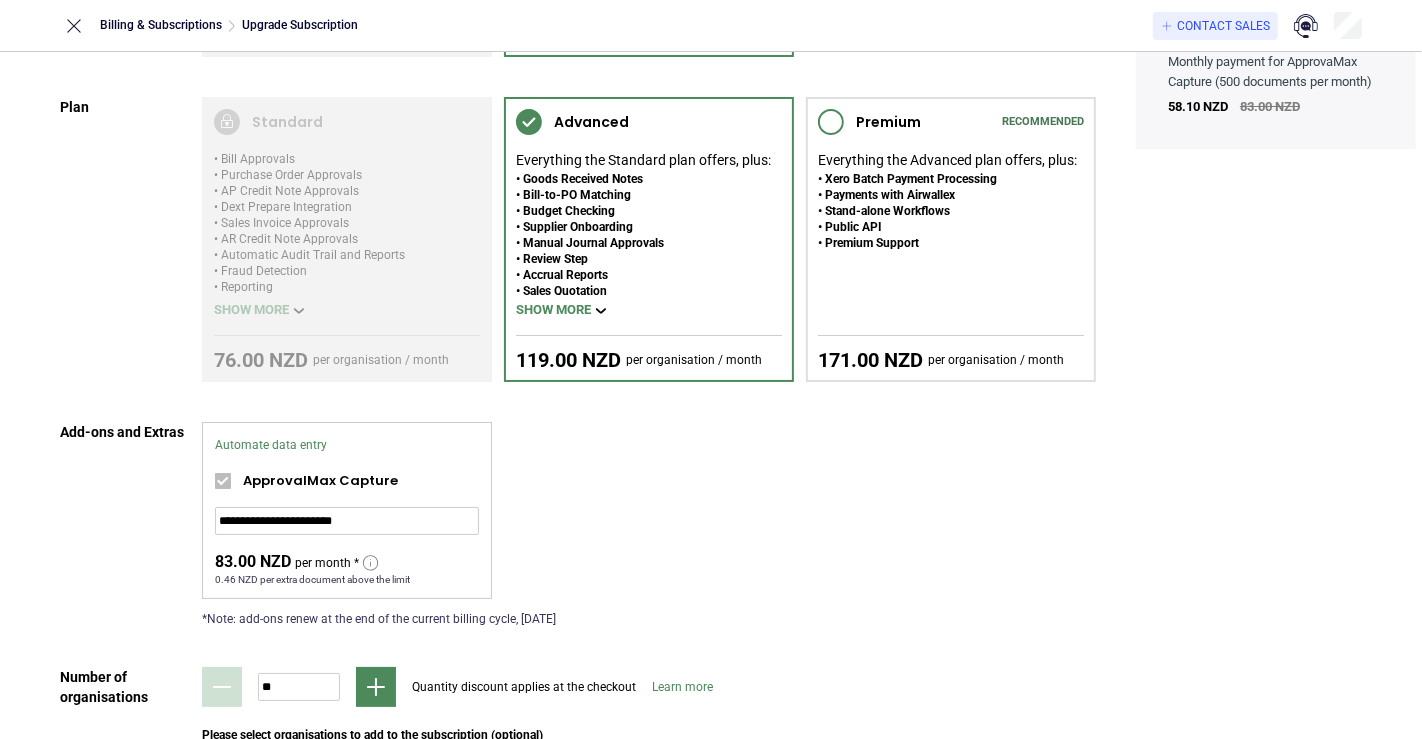 scroll, scrollTop: 182, scrollLeft: 0, axis: vertical 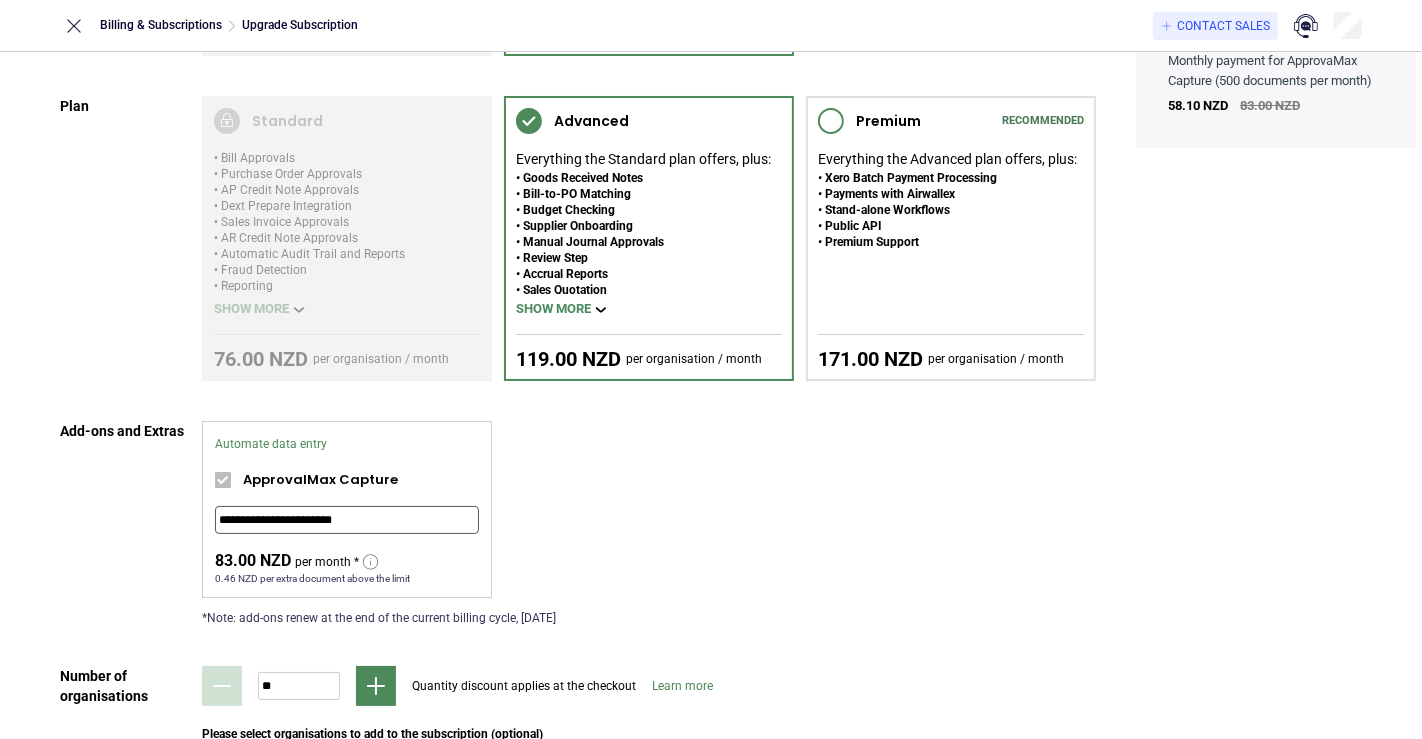 click on "**********" at bounding box center [347, 520] 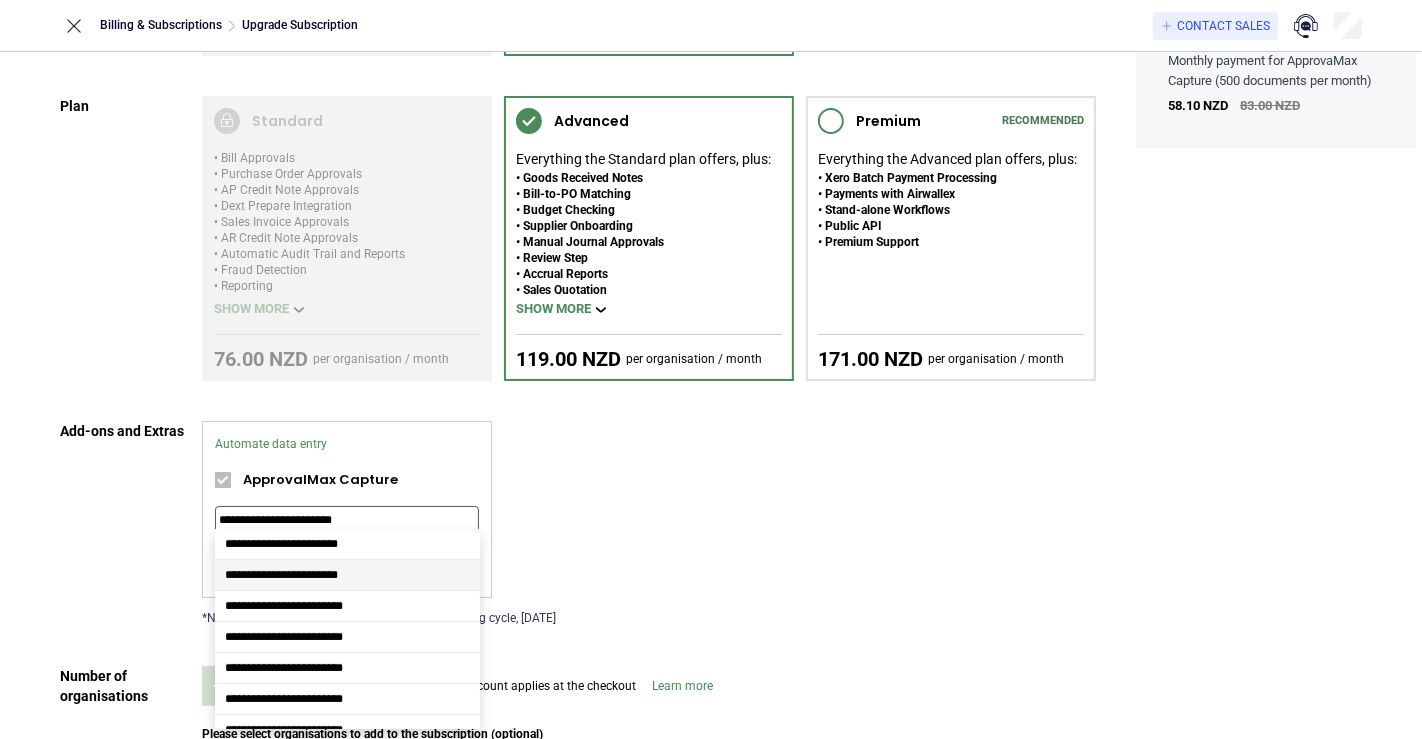 click on "**********" at bounding box center [649, 523] 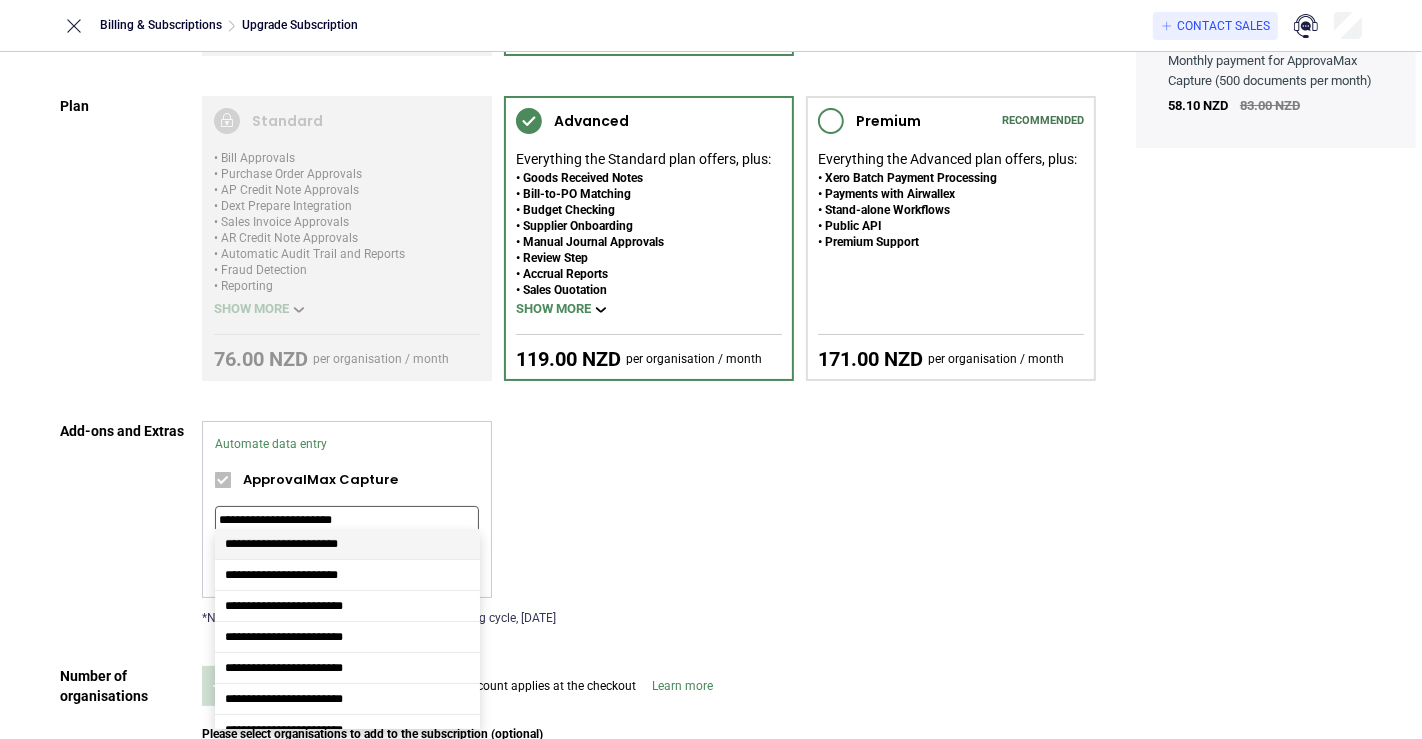 click on "**********" at bounding box center (347, 520) 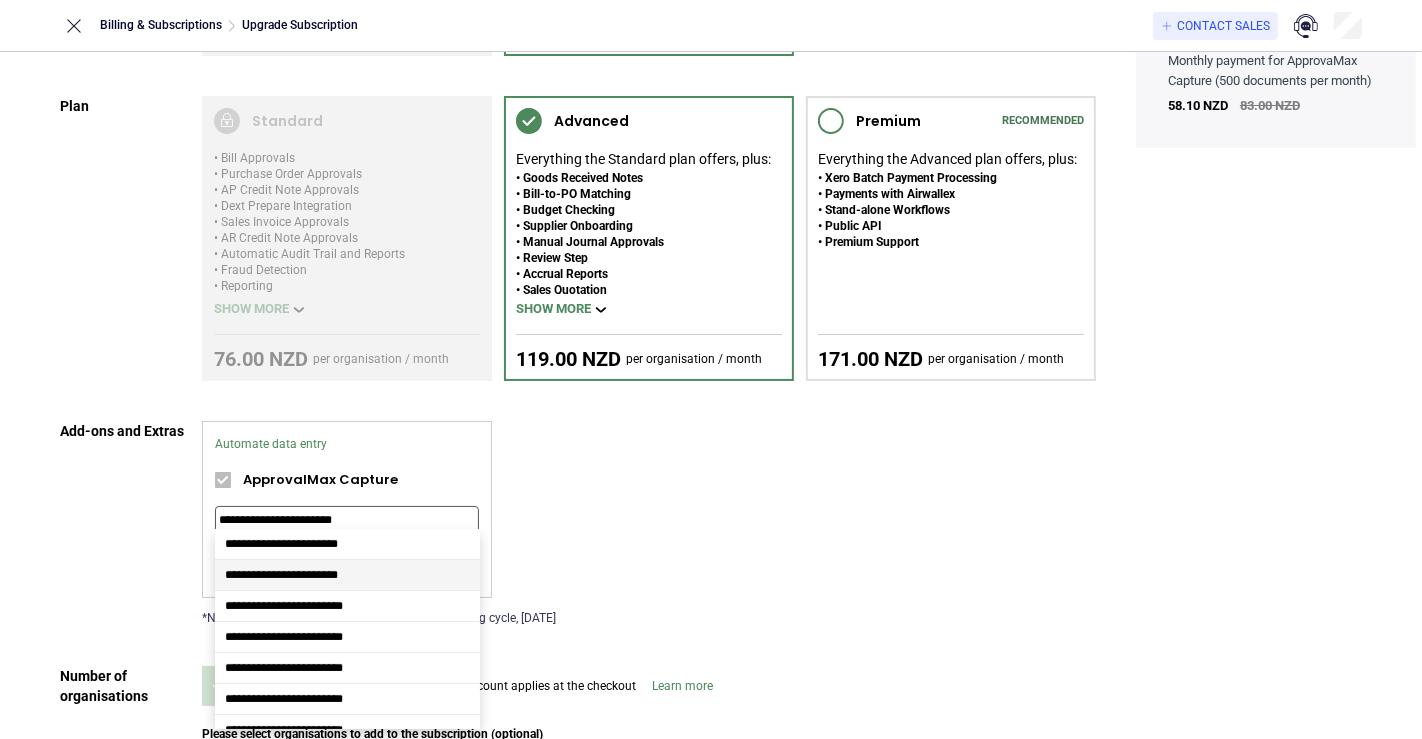 click on "**********" at bounding box center (281, 575) 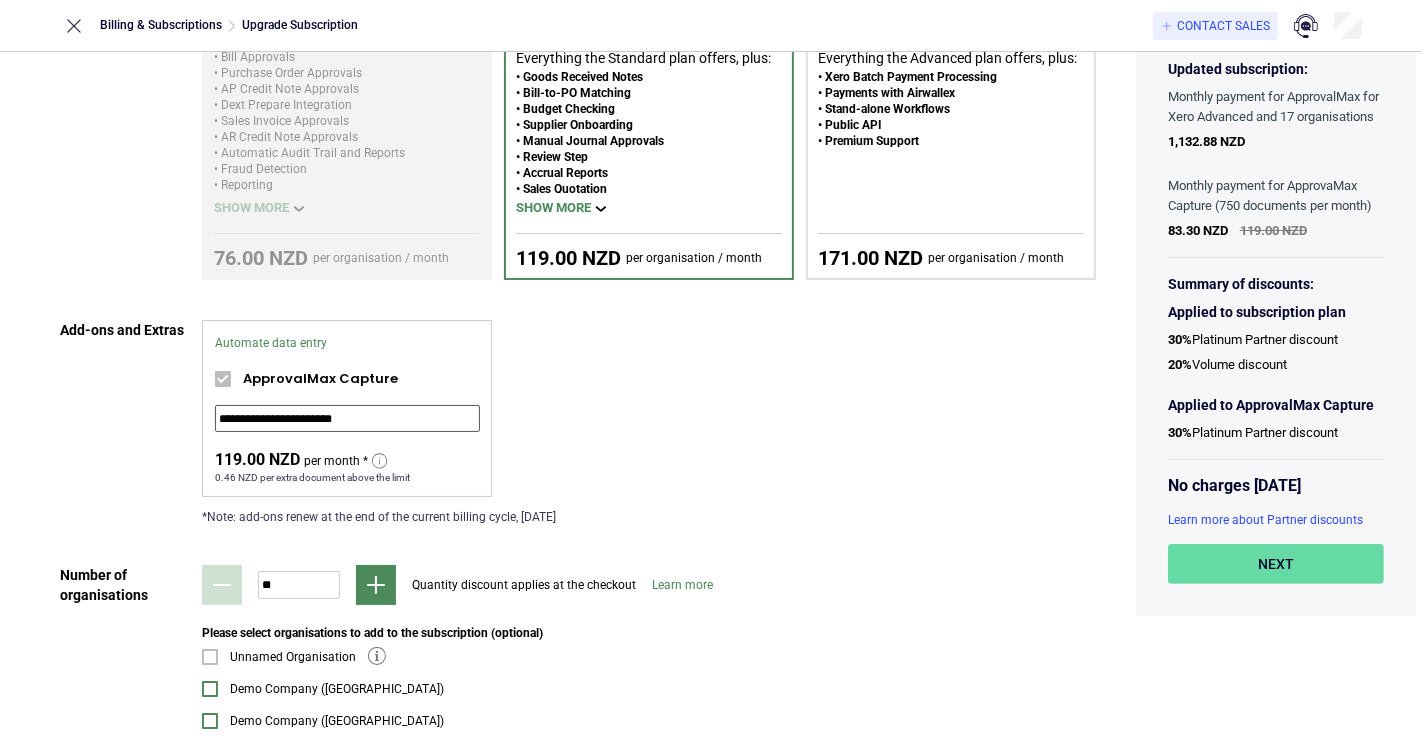 scroll, scrollTop: 284, scrollLeft: 0, axis: vertical 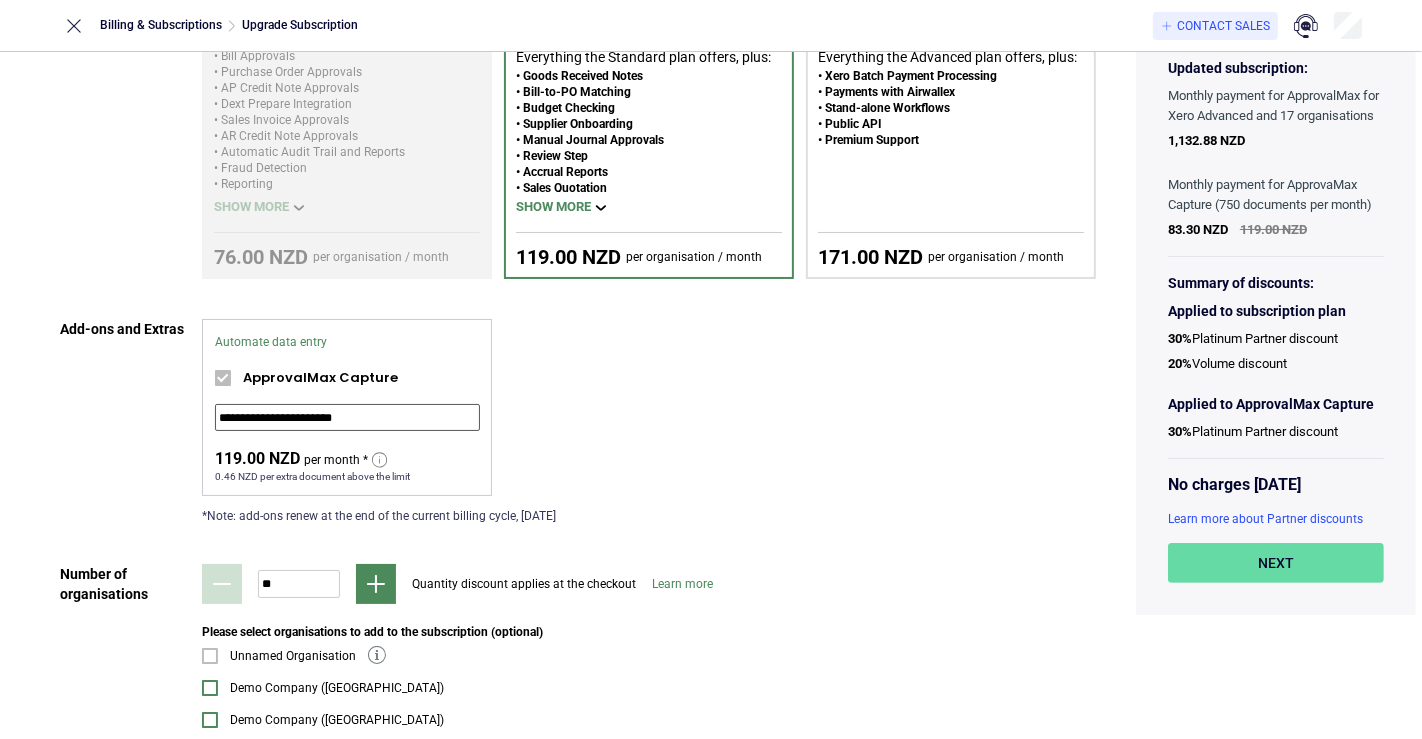 type on "**********" 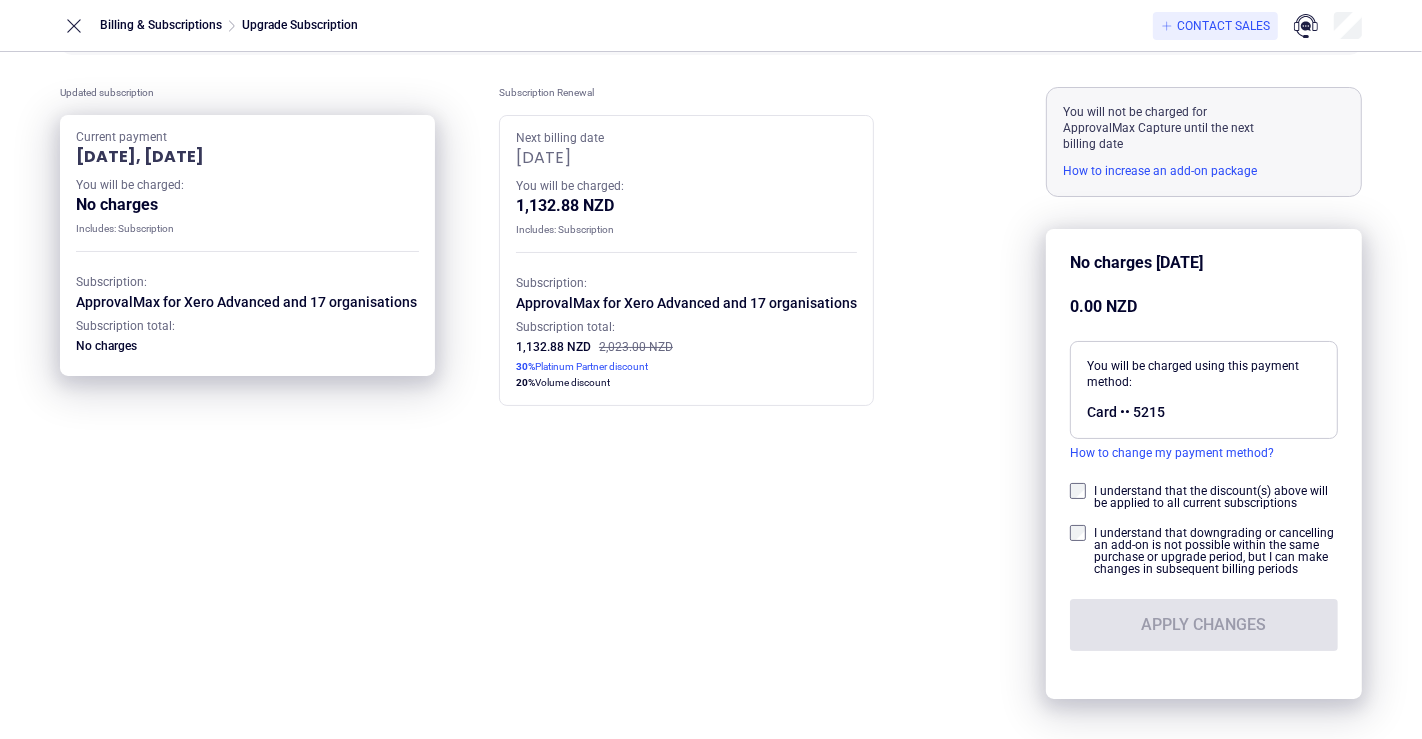 scroll, scrollTop: 101, scrollLeft: 0, axis: vertical 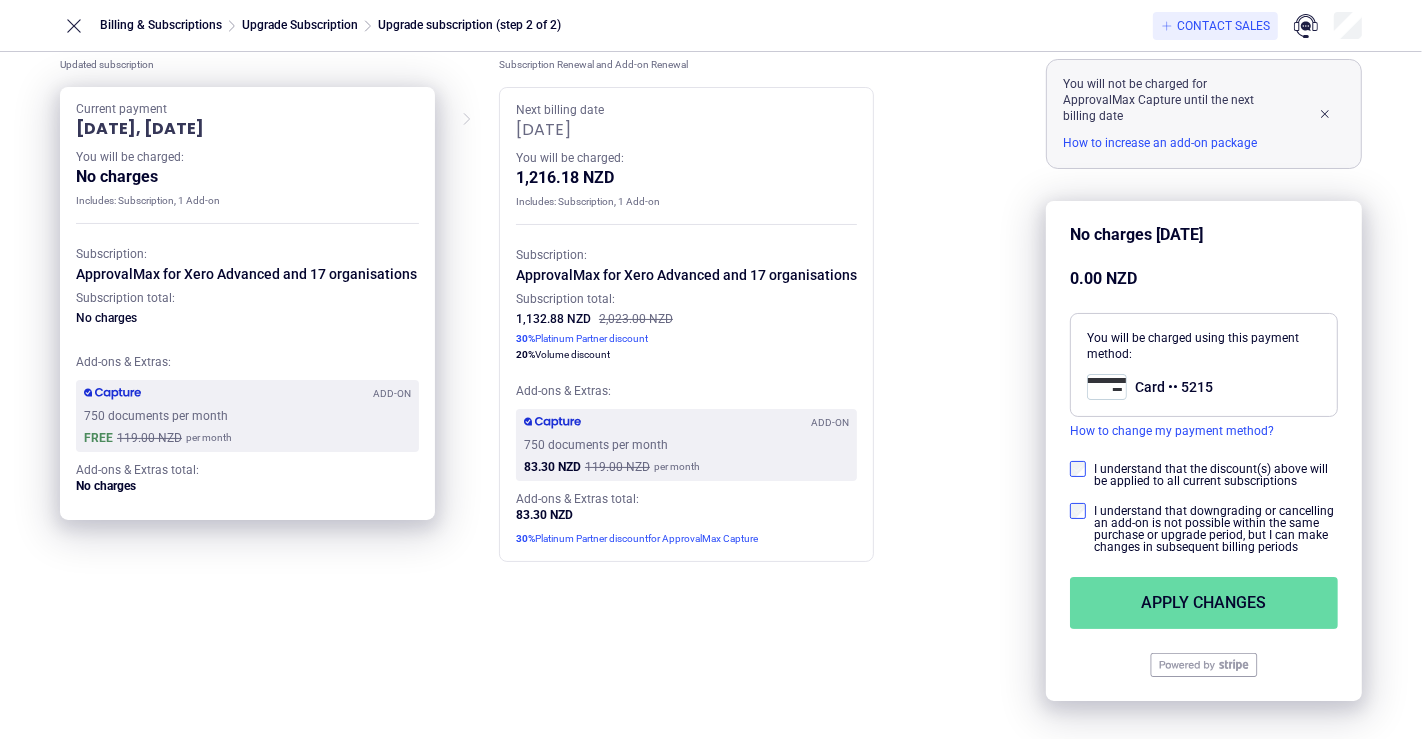 click on "Apply changes" at bounding box center (1204, 603) 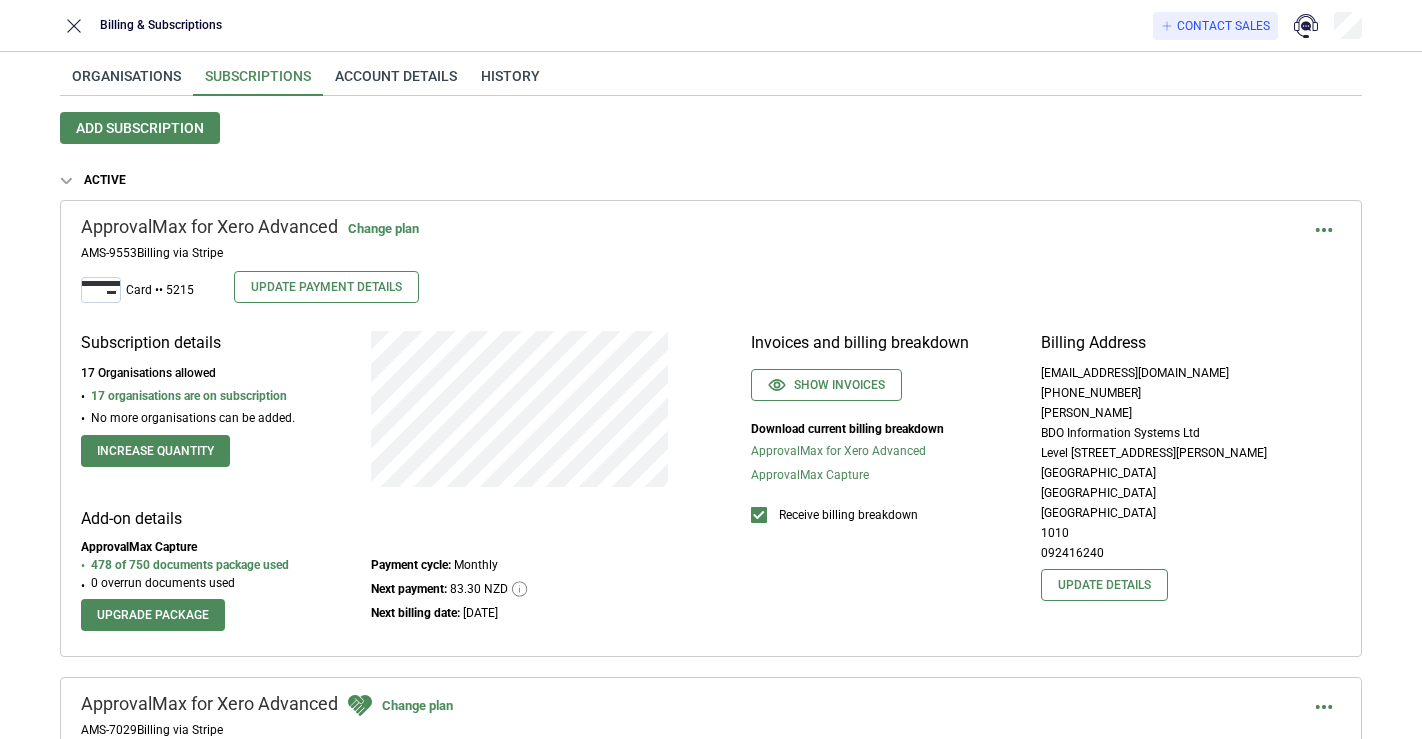 scroll, scrollTop: 0, scrollLeft: 0, axis: both 